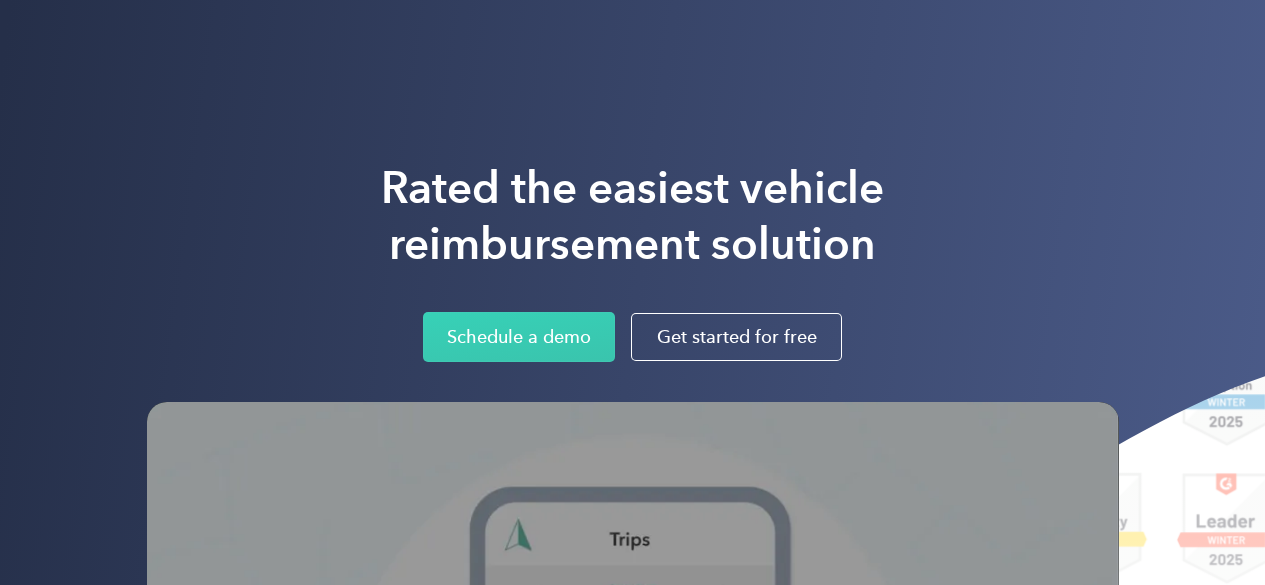 scroll, scrollTop: 0, scrollLeft: 0, axis: both 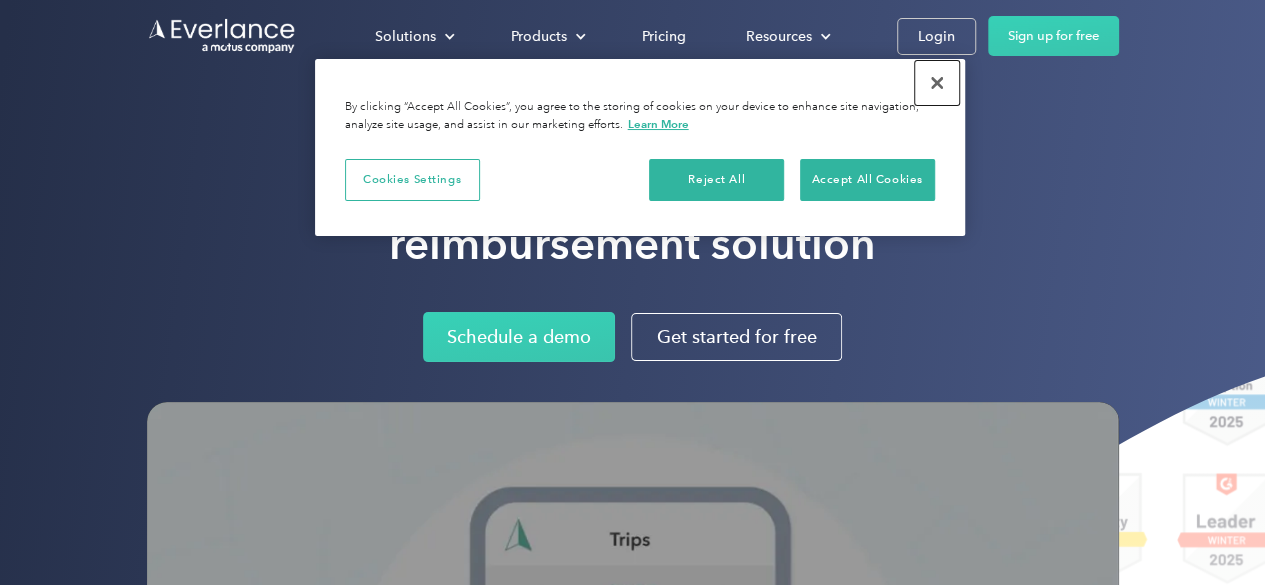 click at bounding box center (937, 83) 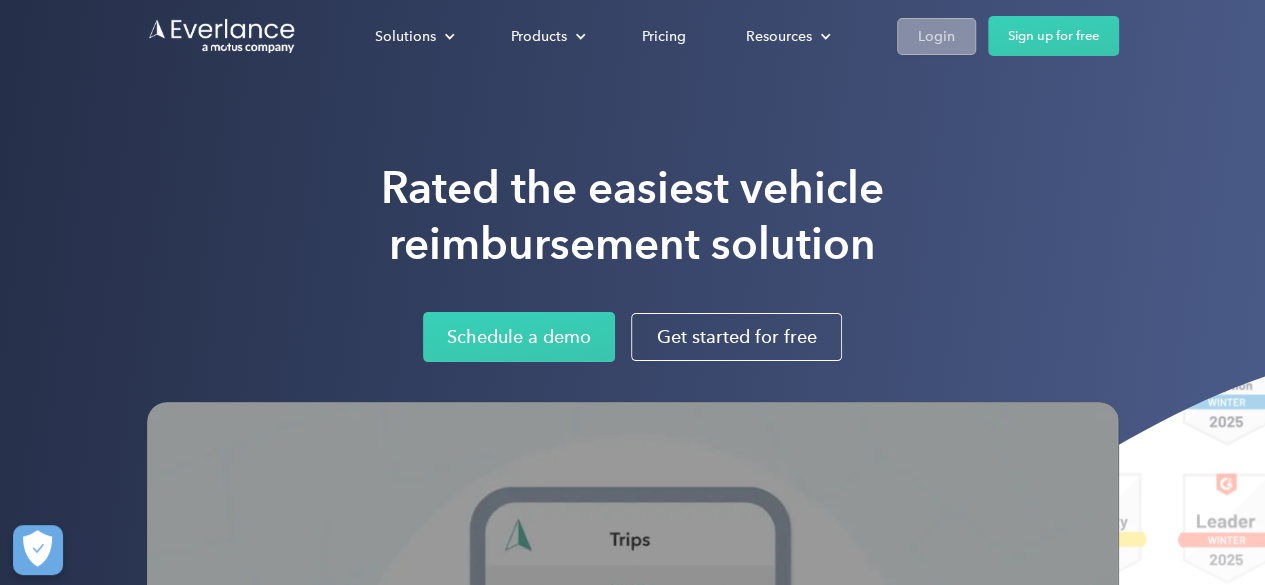click on "Login" at bounding box center (936, 36) 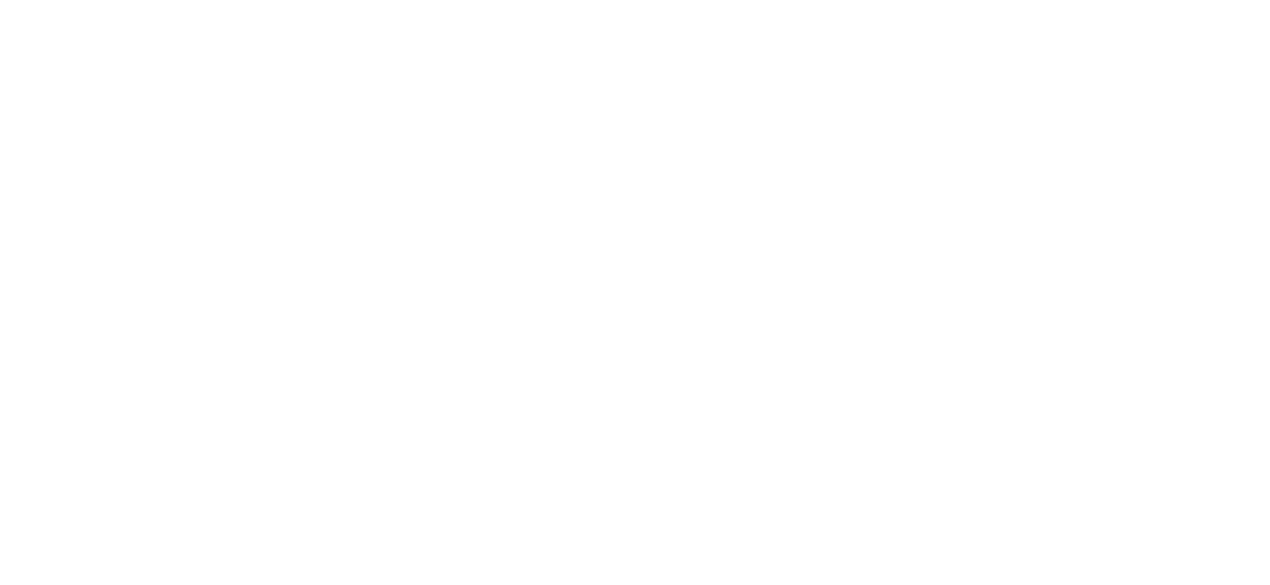 scroll, scrollTop: 0, scrollLeft: 0, axis: both 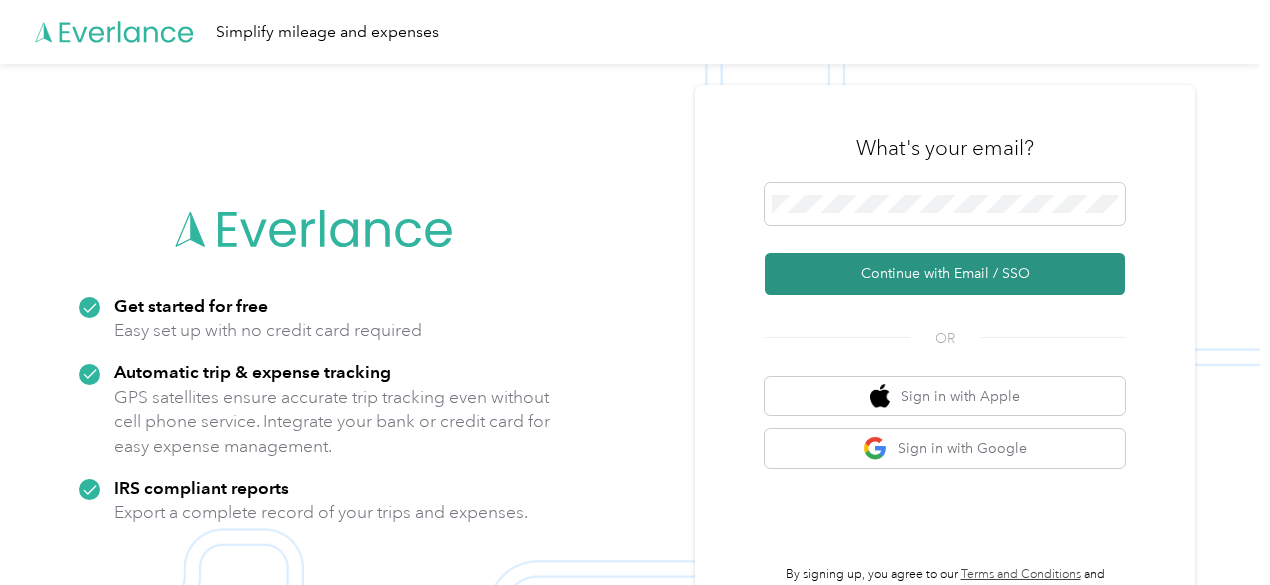 click on "Continue with Email / SSO" at bounding box center (945, 274) 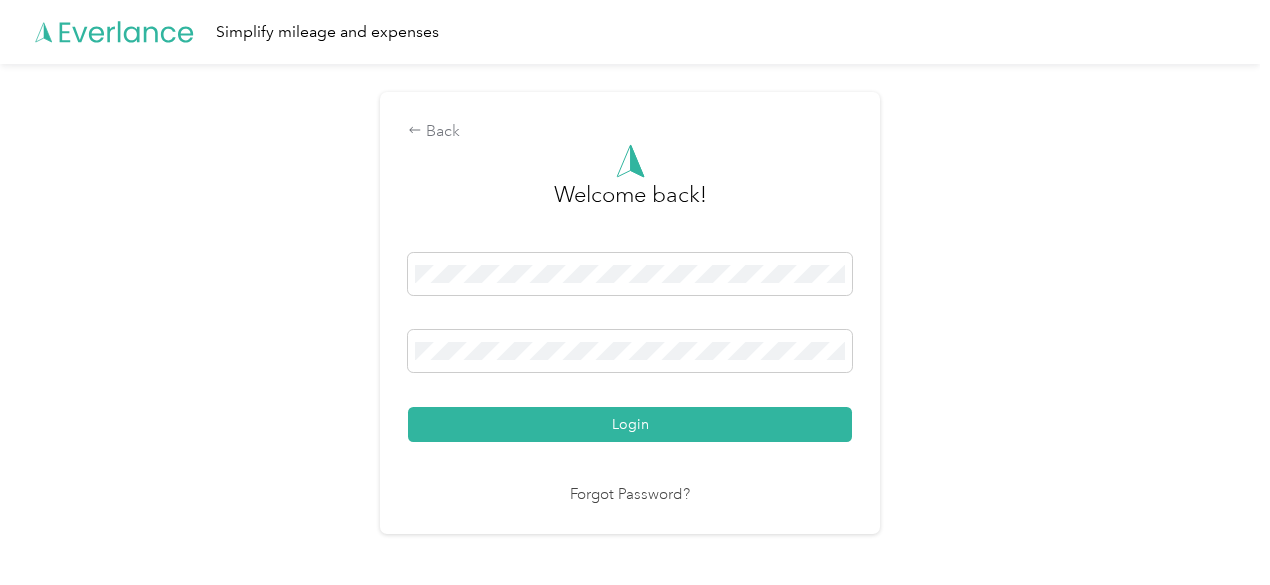 click on "Login" at bounding box center [630, 424] 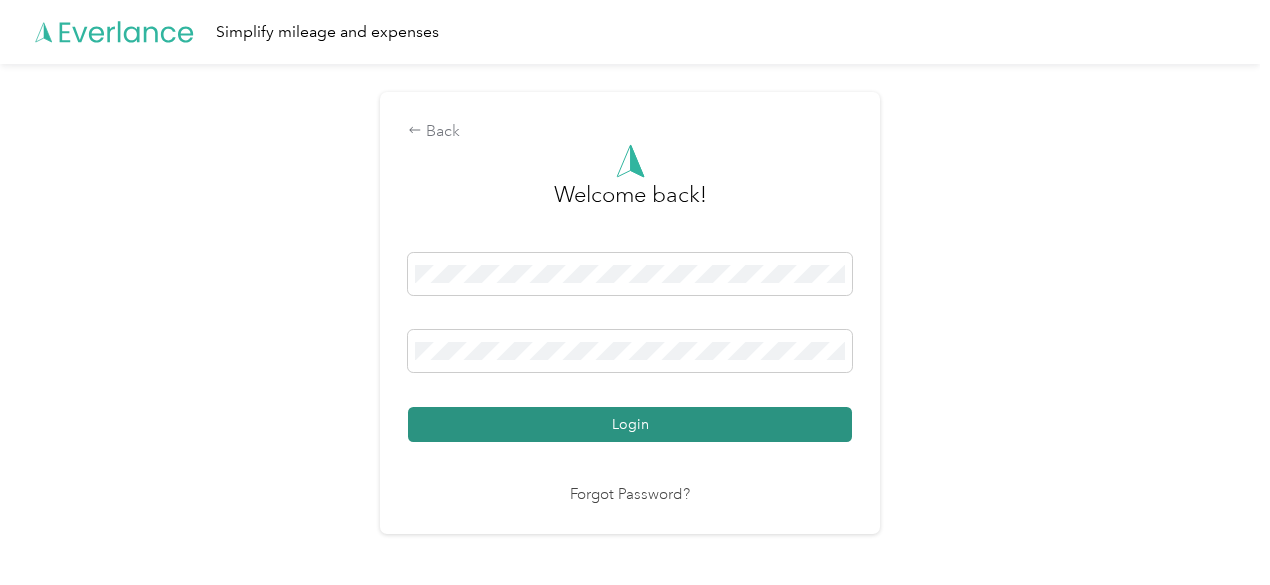 click on "Login" at bounding box center (630, 424) 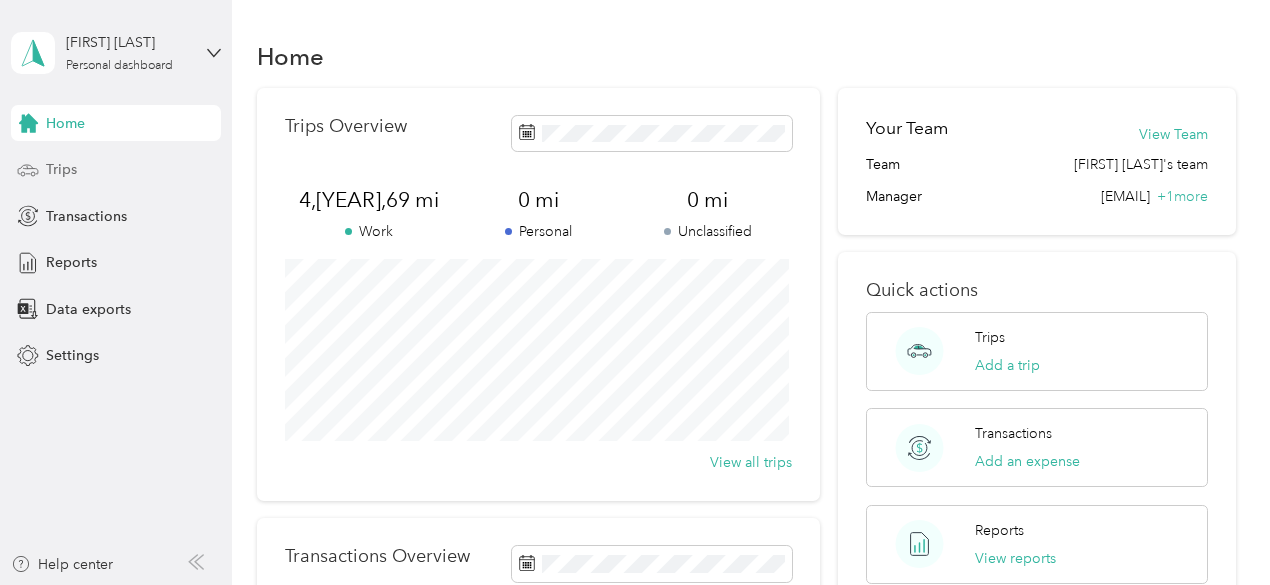 click on "Trips" at bounding box center [61, 169] 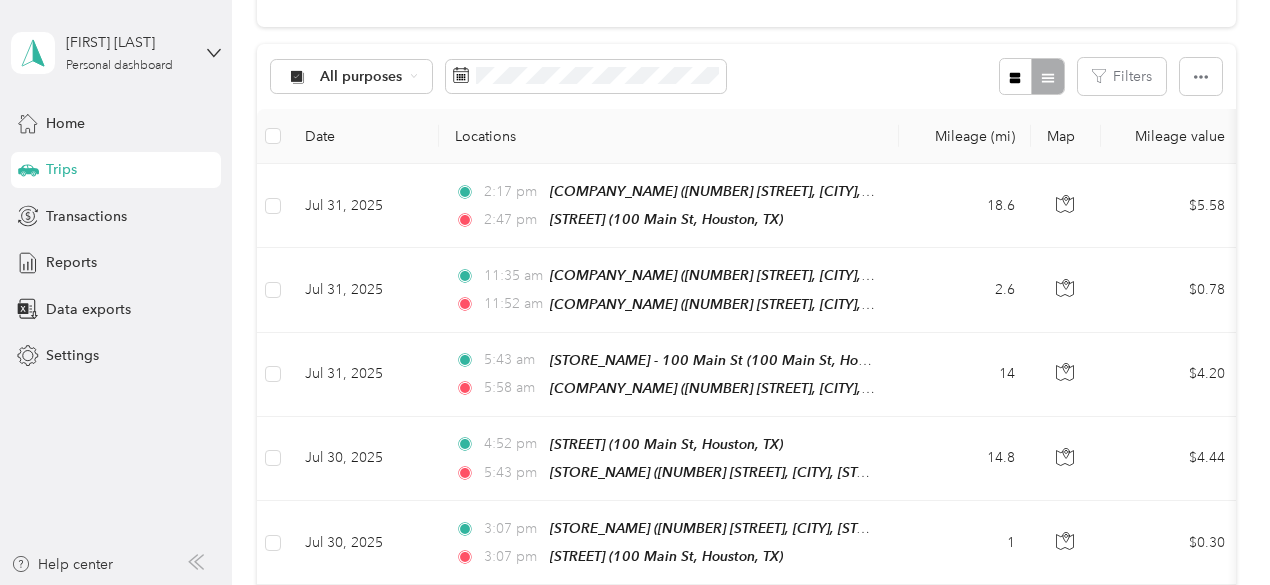 scroll, scrollTop: 163, scrollLeft: 0, axis: vertical 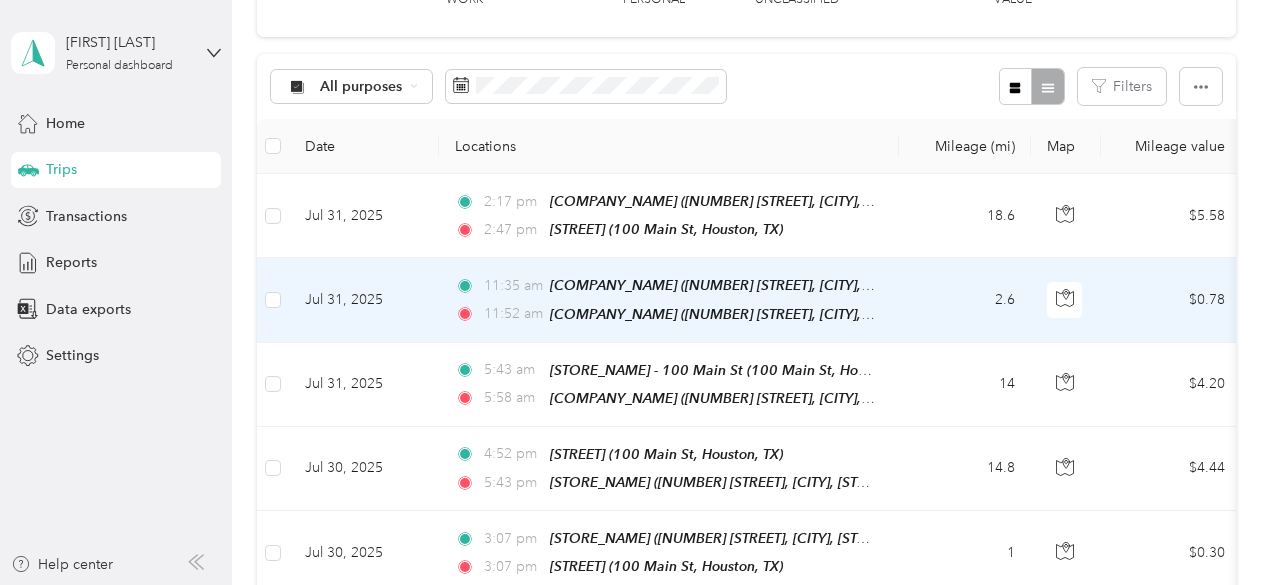 click on "Jul 31, 2025" at bounding box center [364, 300] 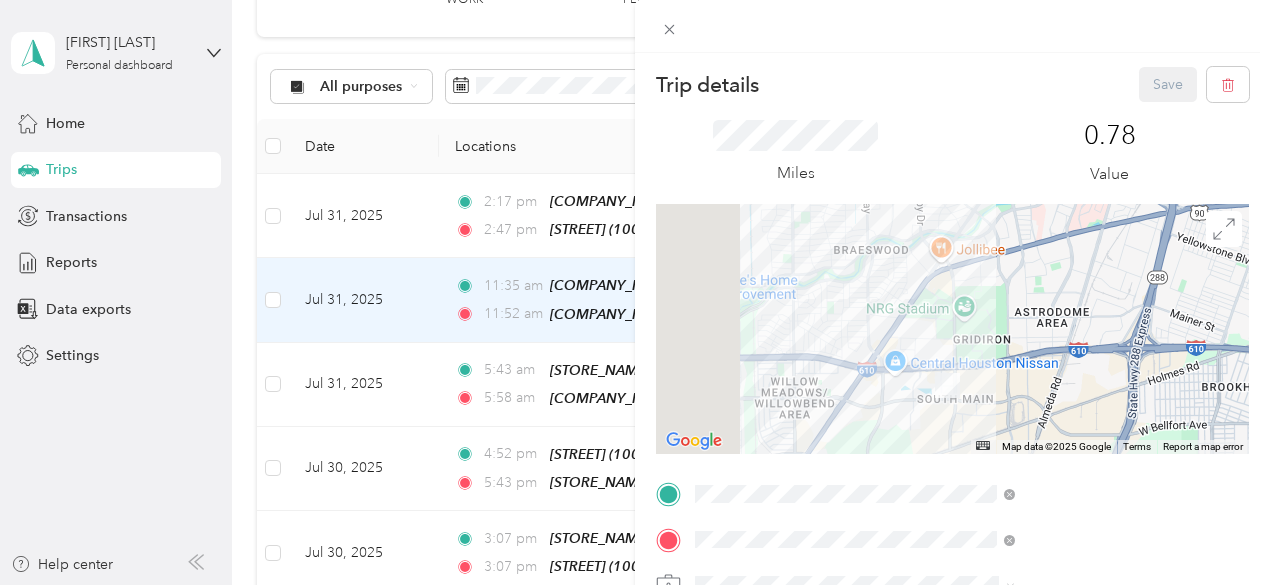click on "Trip details Save This trip cannot be edited because it is either under review, approved, or paid. Contact your Team Manager to edit it. Miles 0.78 Value  ← Move left → Move right ↑ Move up ↓ Move down + Zoom in - Zoom out Home Jump left by 75% End Jump right by 75% Page Up Jump up by 75% Page Down Jump down by 75% Map Data Map data ©[YEAR] Google Map data ©[YEAR] Google 1 km  Click to toggle between metric and imperial units Terms Report a map error TO Add photo" at bounding box center [635, 292] 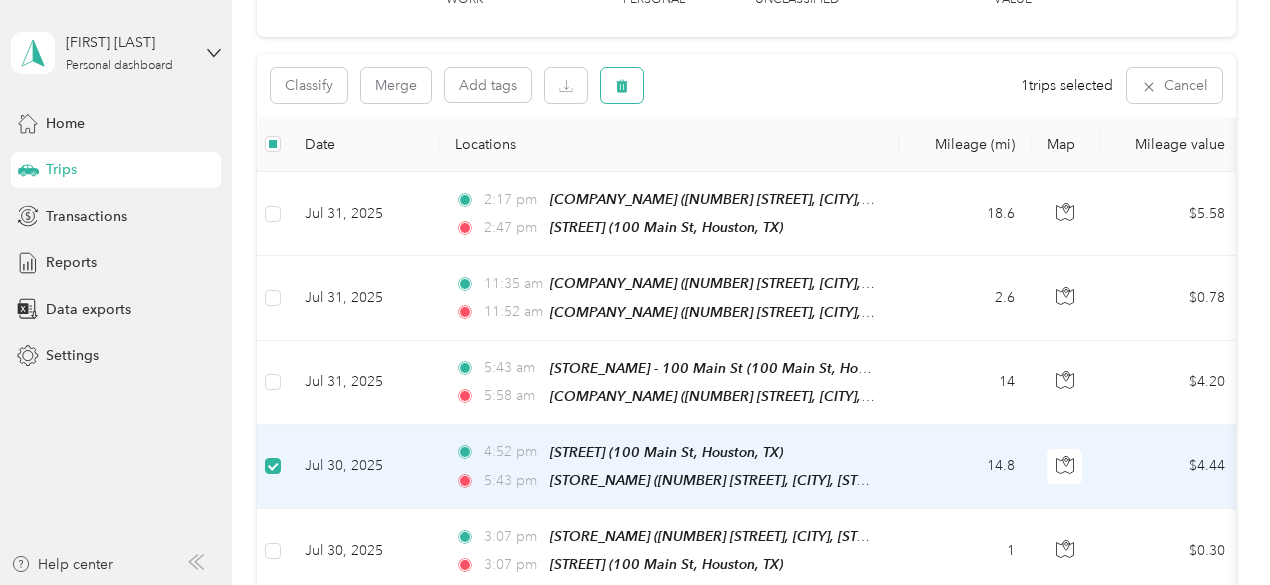 click 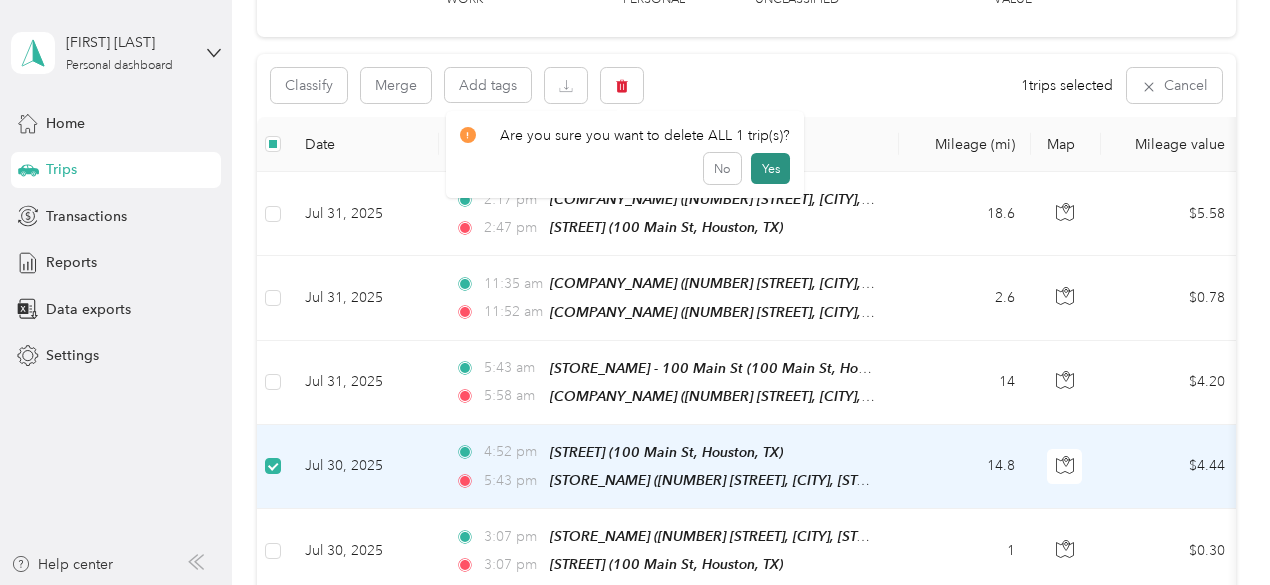 click on "Yes" at bounding box center [770, 169] 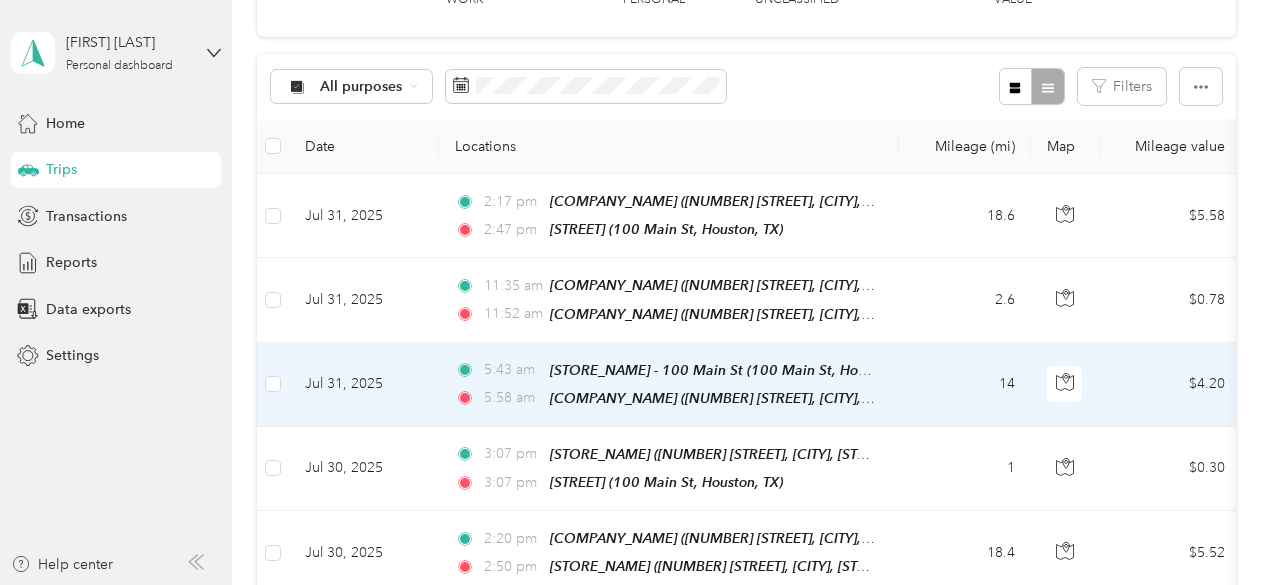 click on "Jul 31, 2025" at bounding box center [364, 385] 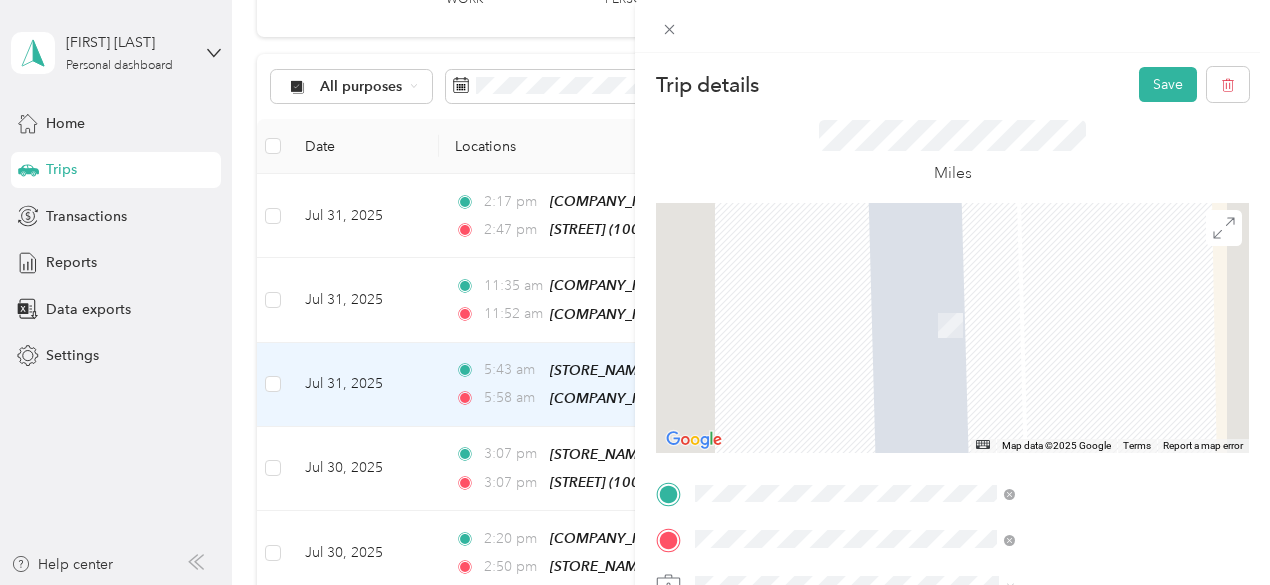 click on "[NUMBER] [STREET], [POSTAL_CODE], [CITY], [STATE], [COUNTRY]" at bounding box center [1067, 374] 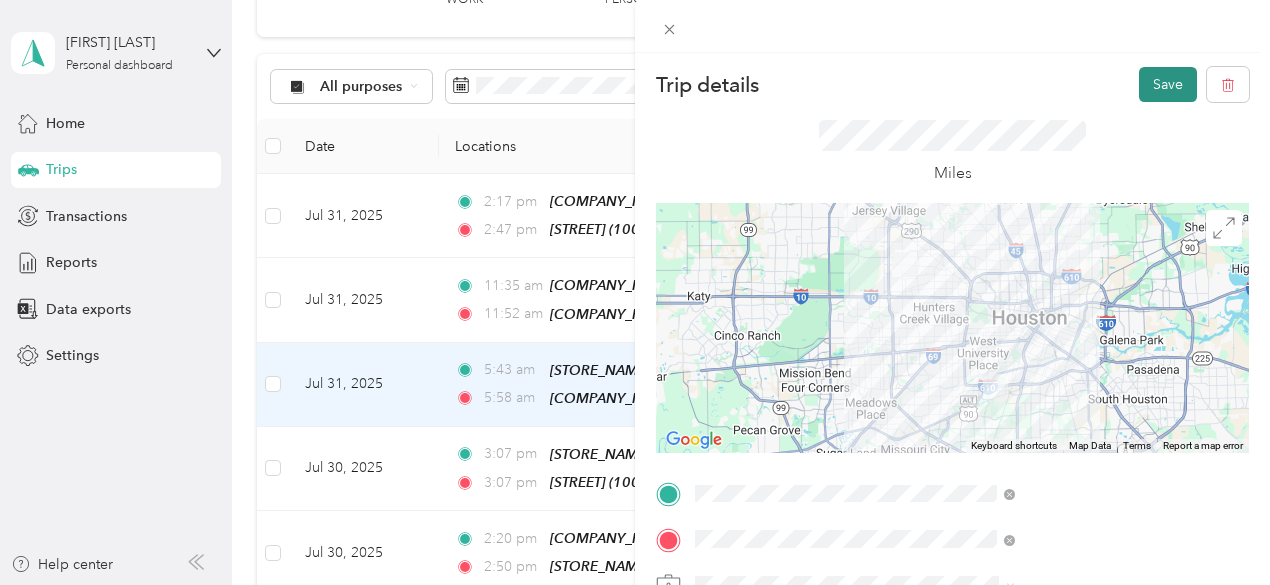 click on "Save" at bounding box center (1168, 84) 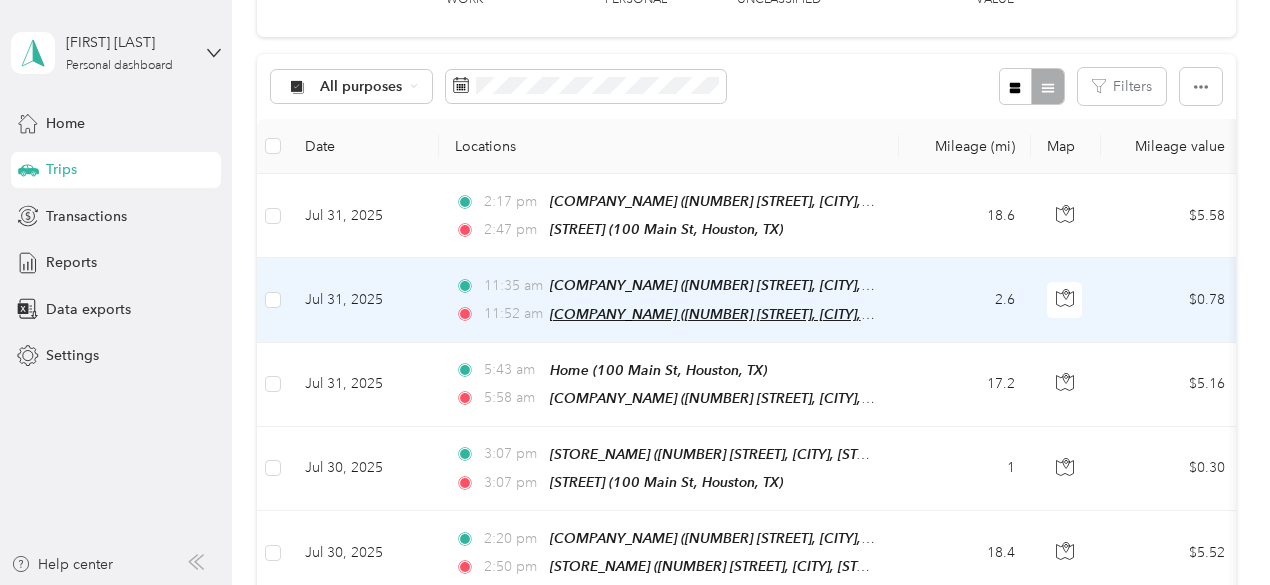 click on "[COMPANY_NAME] ([NUMBER] [STREET], [CITY], [STATE], [COUNTRY], [POSTAL_CODE], )" at bounding box center [835, 314] 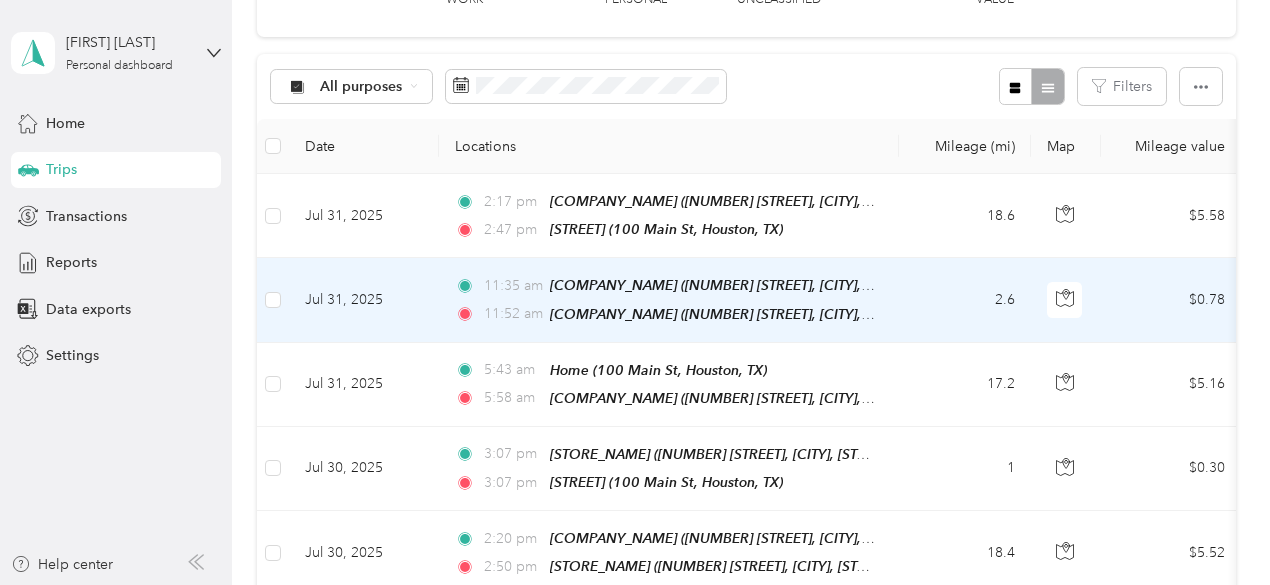 click on "Jul 31, 2025" at bounding box center (364, 300) 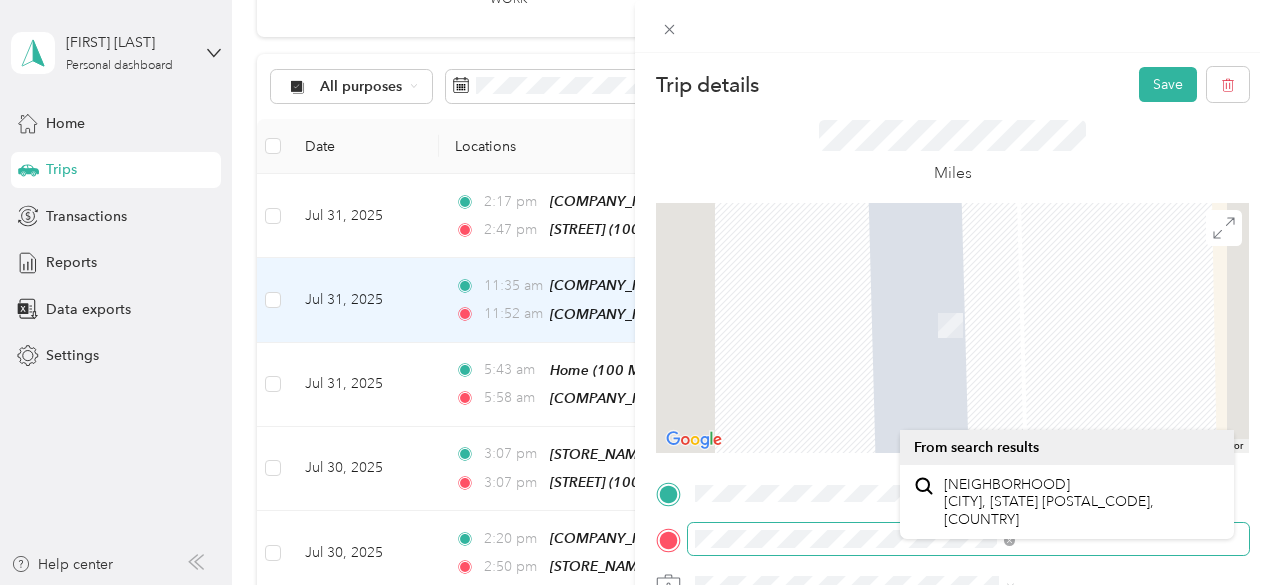 click on "Trip details Save This trip cannot be edited because it is either under review, approved, or paid. Contact your Team Manager to edit it. Miles ← Move left → Move right ↑ Move up ↓ Move down + Zoom in - Zoom out Home Jump left by 75% End Jump right by 75% Page Up Jump up by 75% Page Down Jump down by 75% Map Data Map data ©[YEAR] Google Map data ©[YEAR] Google 2 m  Click to toggle between metric and imperial units Terms Report a map error TO Add photo" at bounding box center (635, 292) 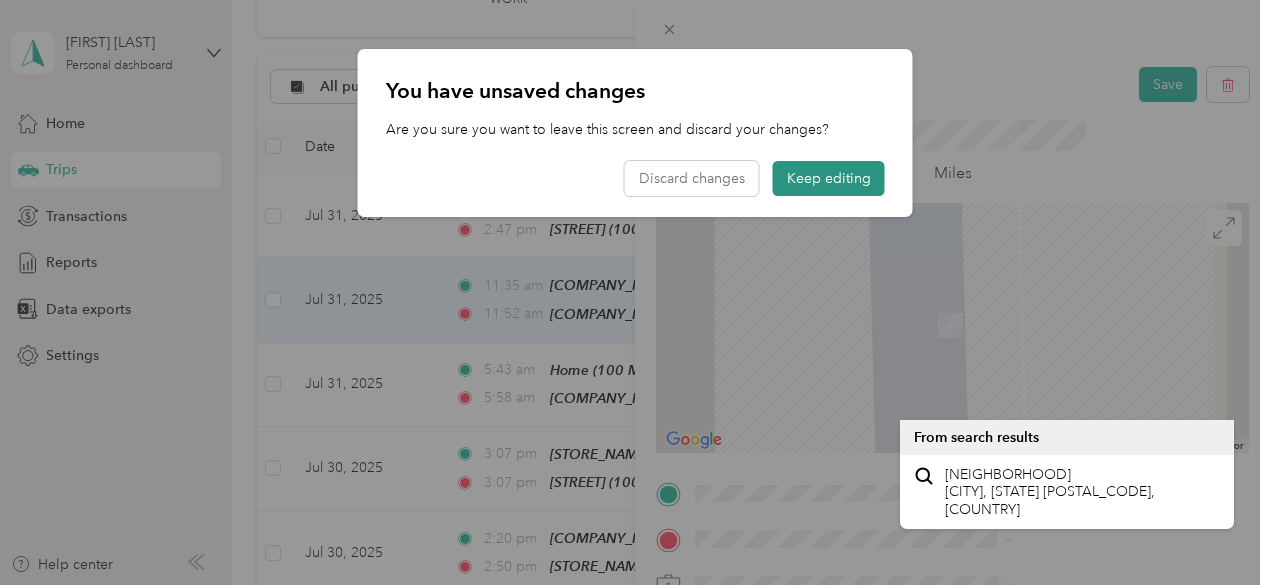click on "Keep editing" at bounding box center [829, 178] 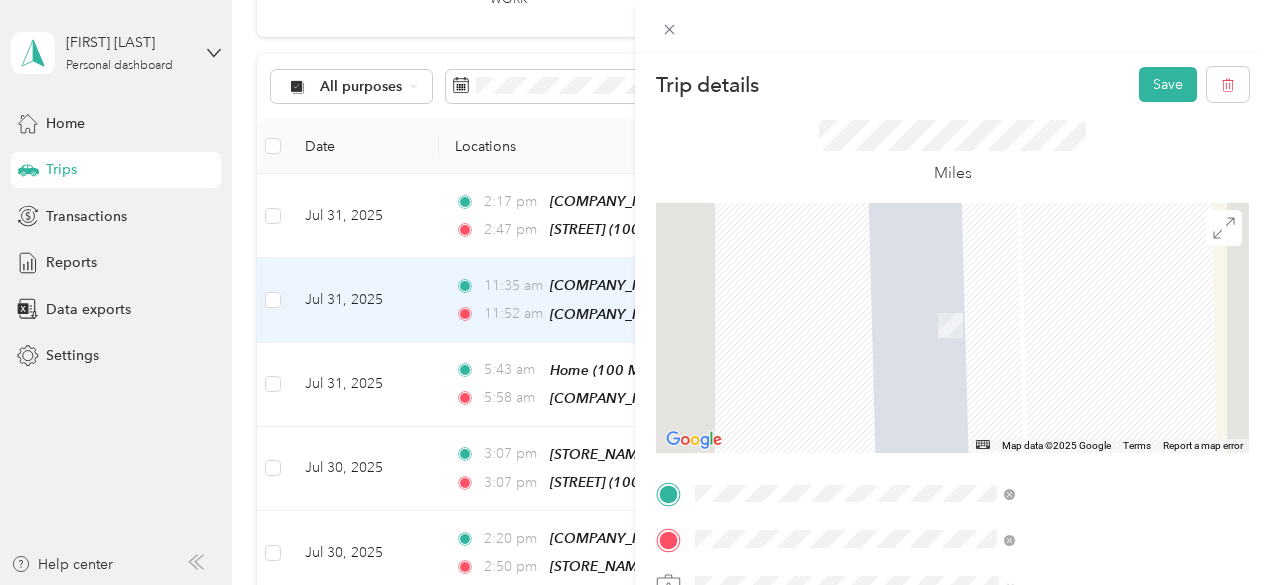 click on "[STORE_NAME] [NUMBER] [STREET], [CITY], [STATE], [COUNTRY], [POSTAL_CODE]," at bounding box center [1081, 416] 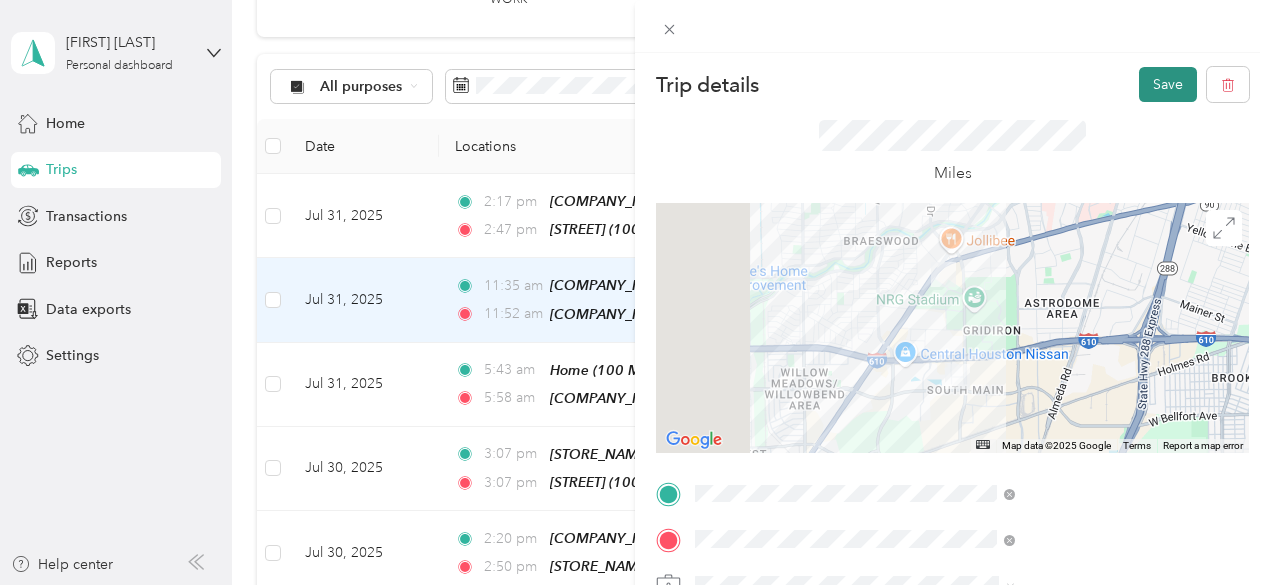 click on "Save" at bounding box center [1168, 84] 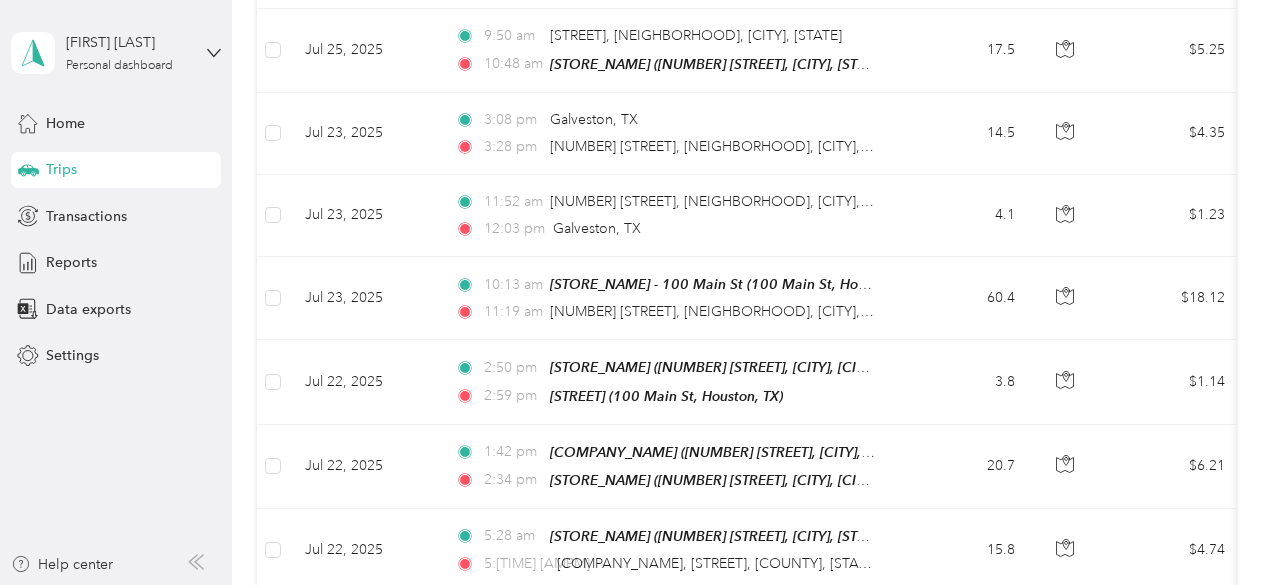 scroll, scrollTop: 1088, scrollLeft: 0, axis: vertical 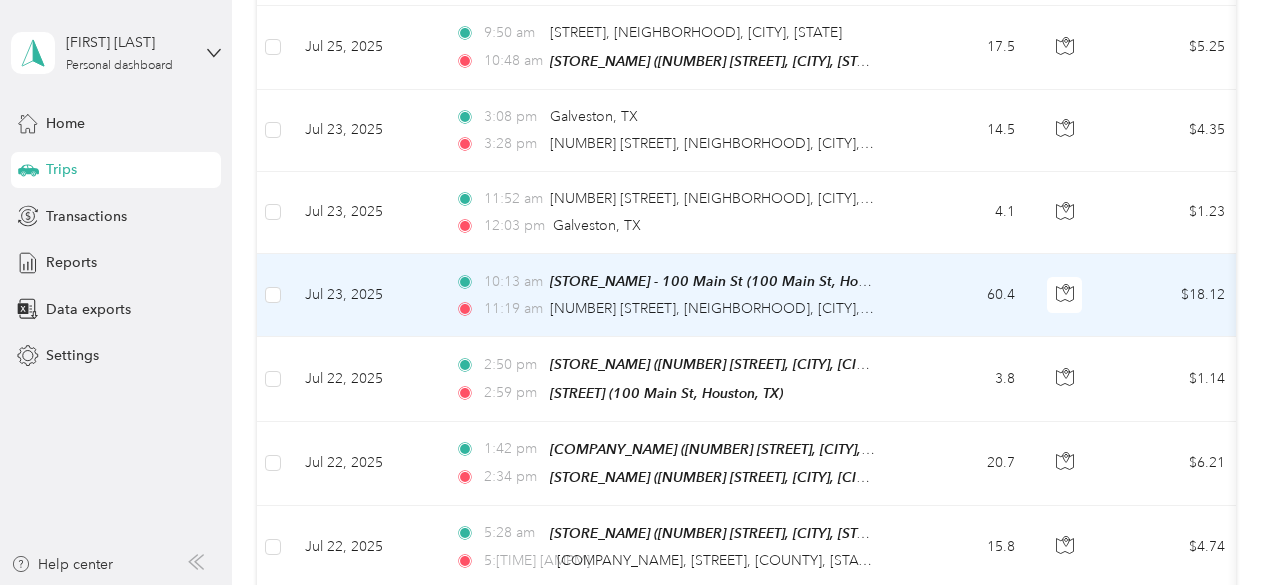 click on "Jul 23, 2025" at bounding box center (364, 295) 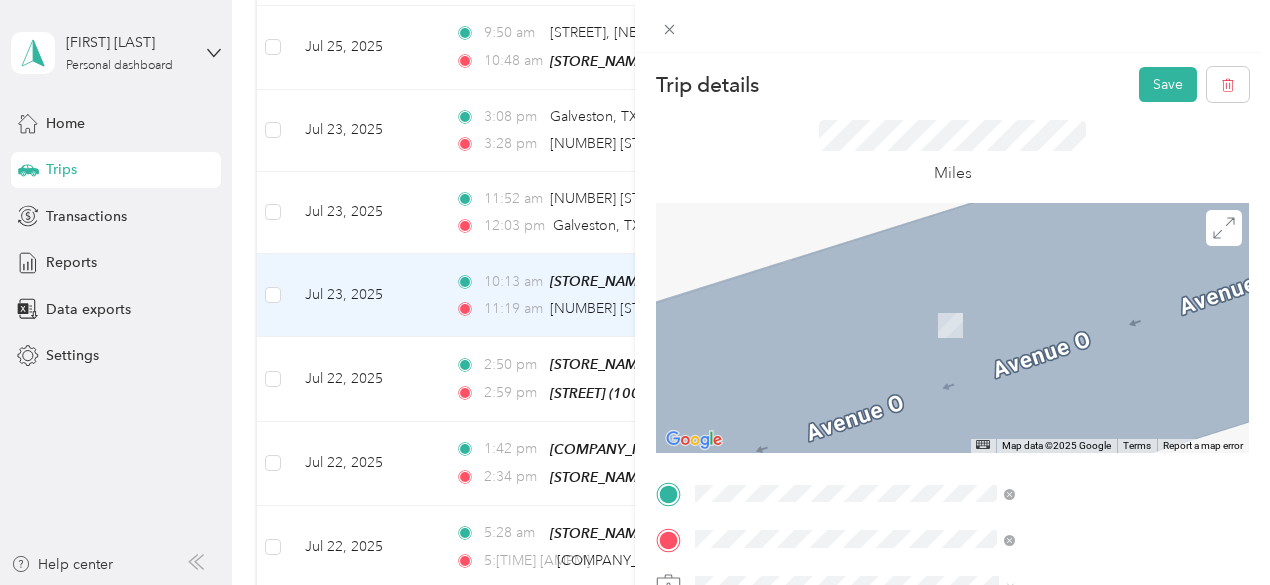 click on "Home 100 Main St, 77002, Houston, TX, USA" at bounding box center (1081, 363) 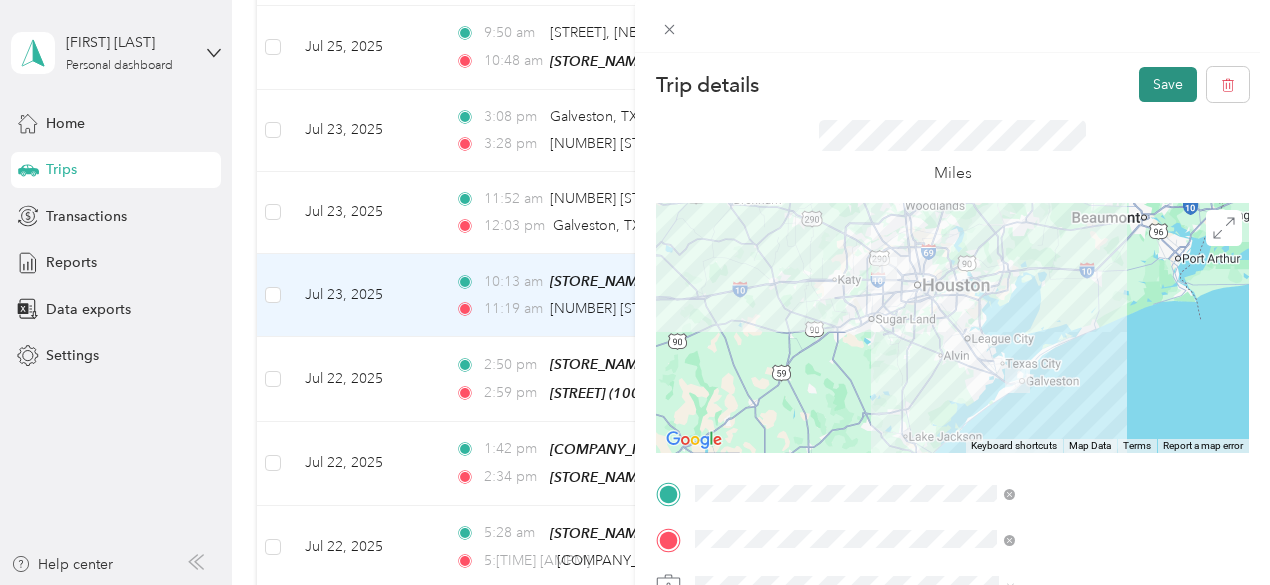 click on "Save" at bounding box center (1168, 84) 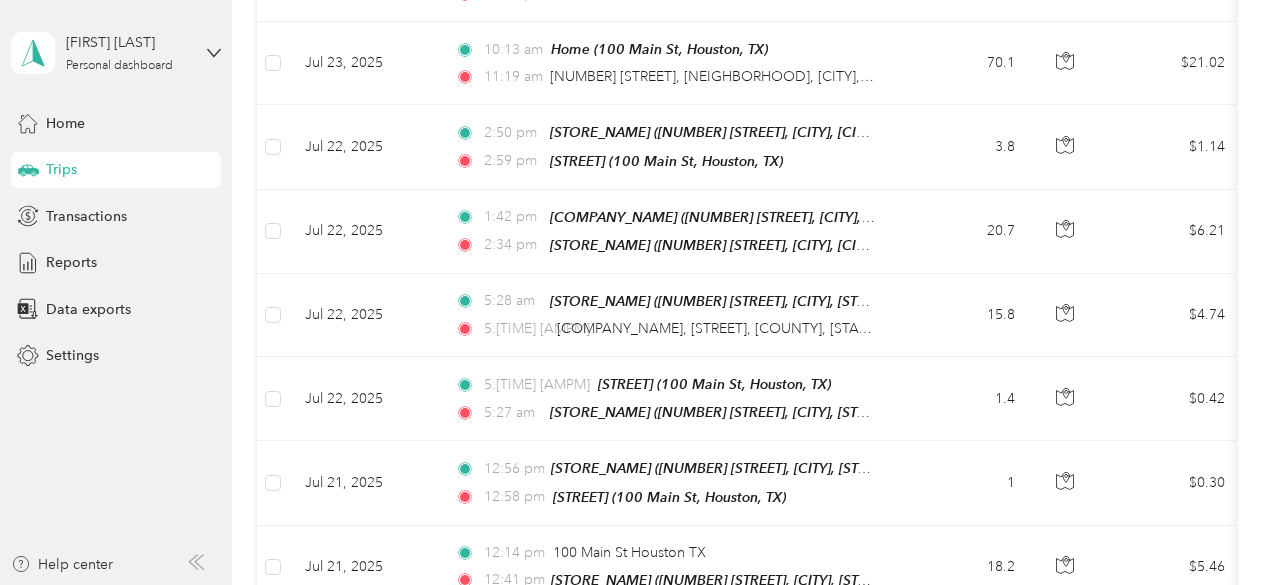 scroll, scrollTop: 1340, scrollLeft: 0, axis: vertical 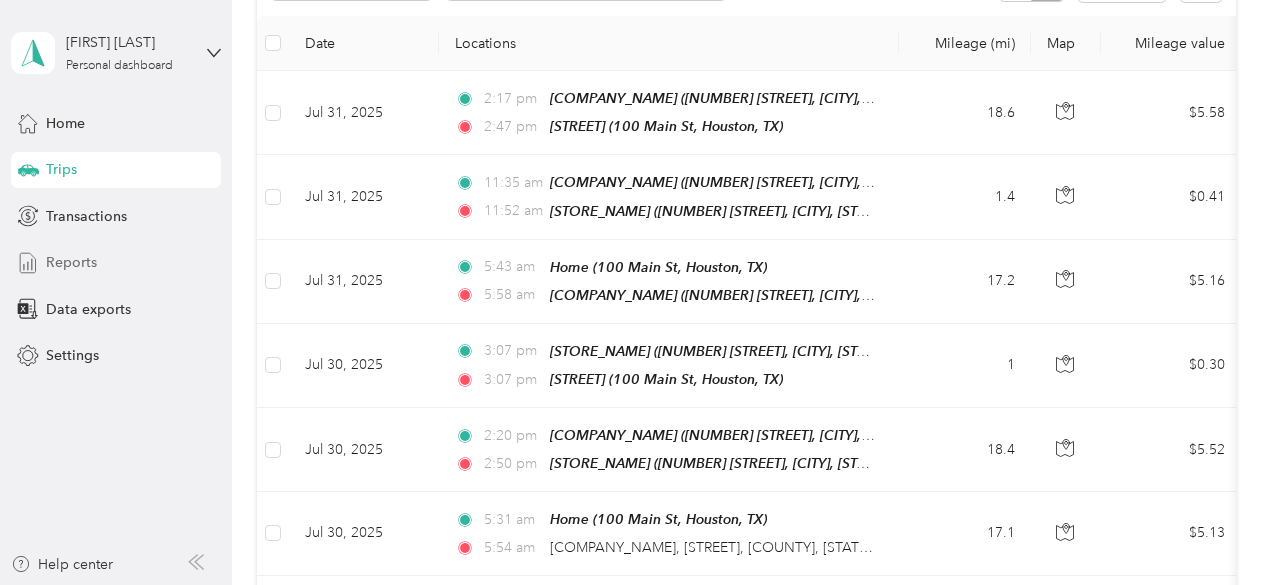 click on "Reports" at bounding box center [71, 262] 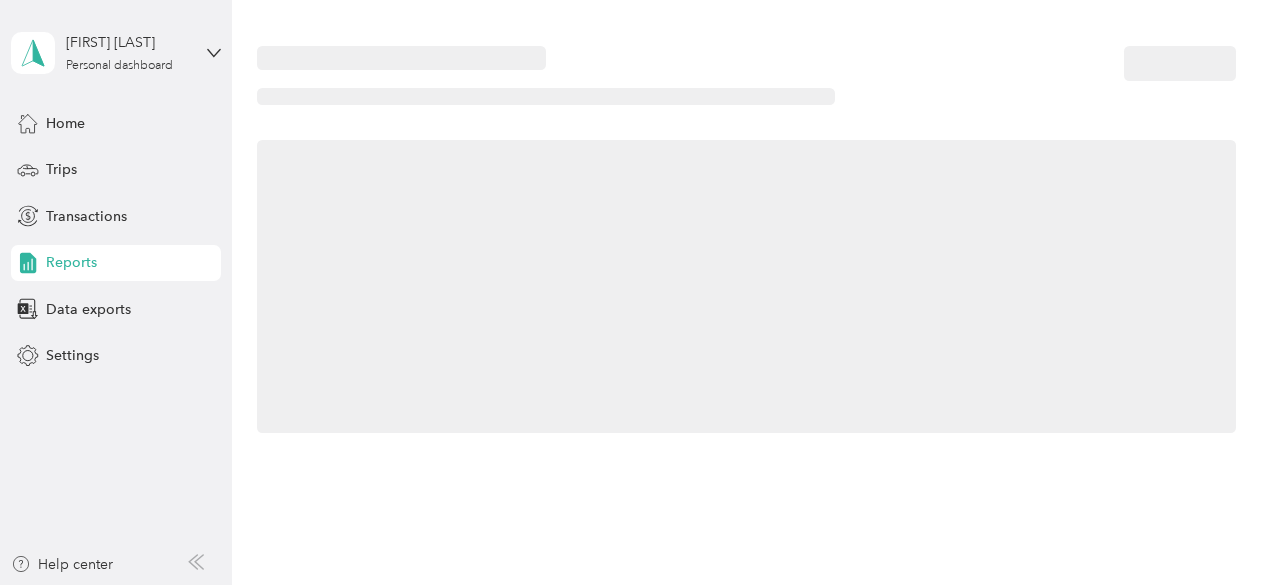 scroll, scrollTop: 0, scrollLeft: 0, axis: both 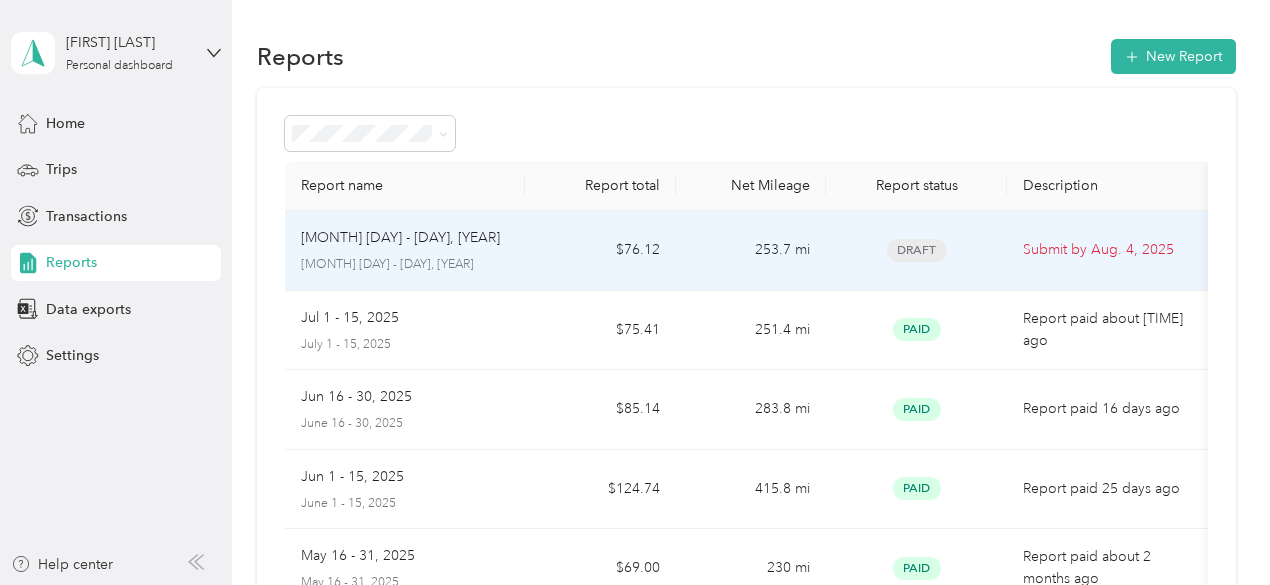 click on "[MONTH] [DAY] - [DAY], [YEAR]" at bounding box center (405, 265) 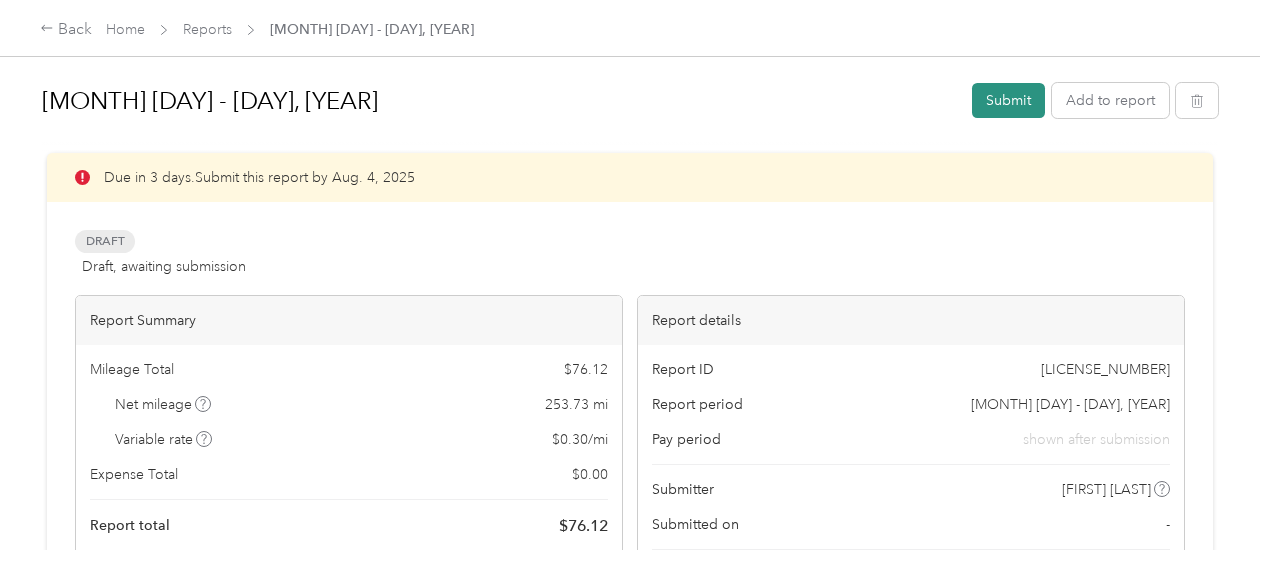 click on "Submit" at bounding box center [1008, 100] 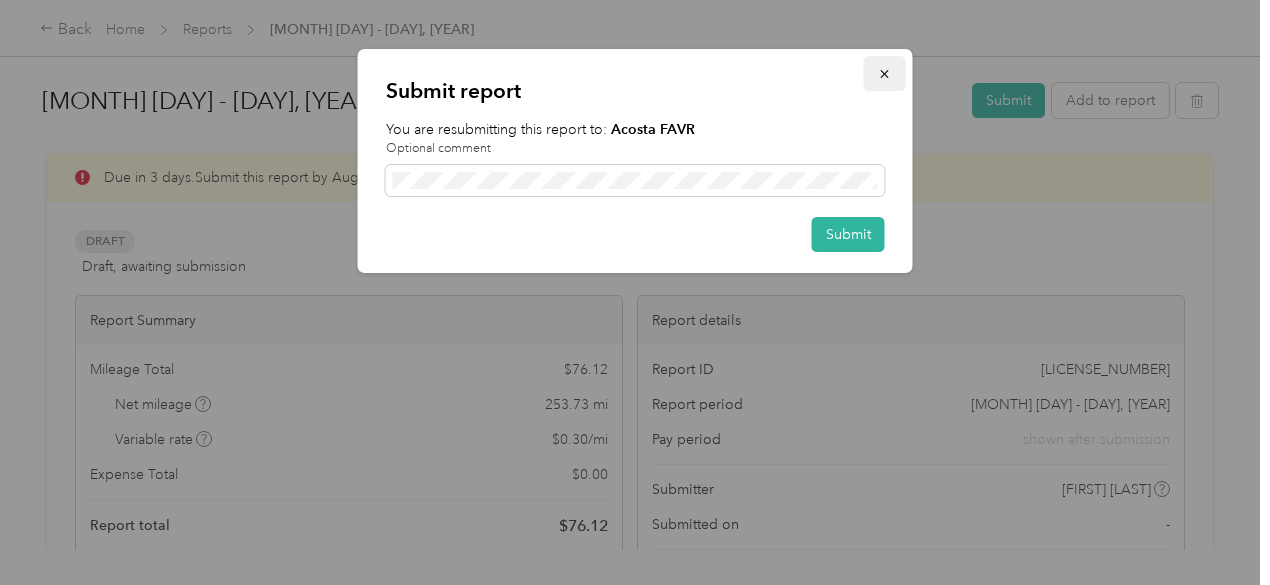 click 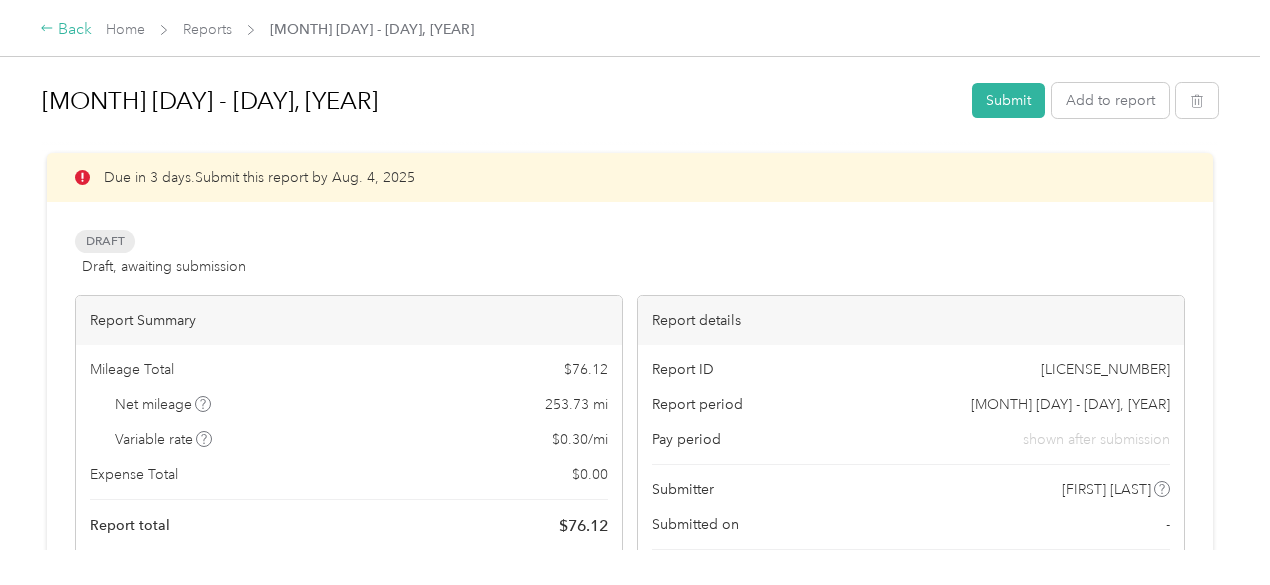 click 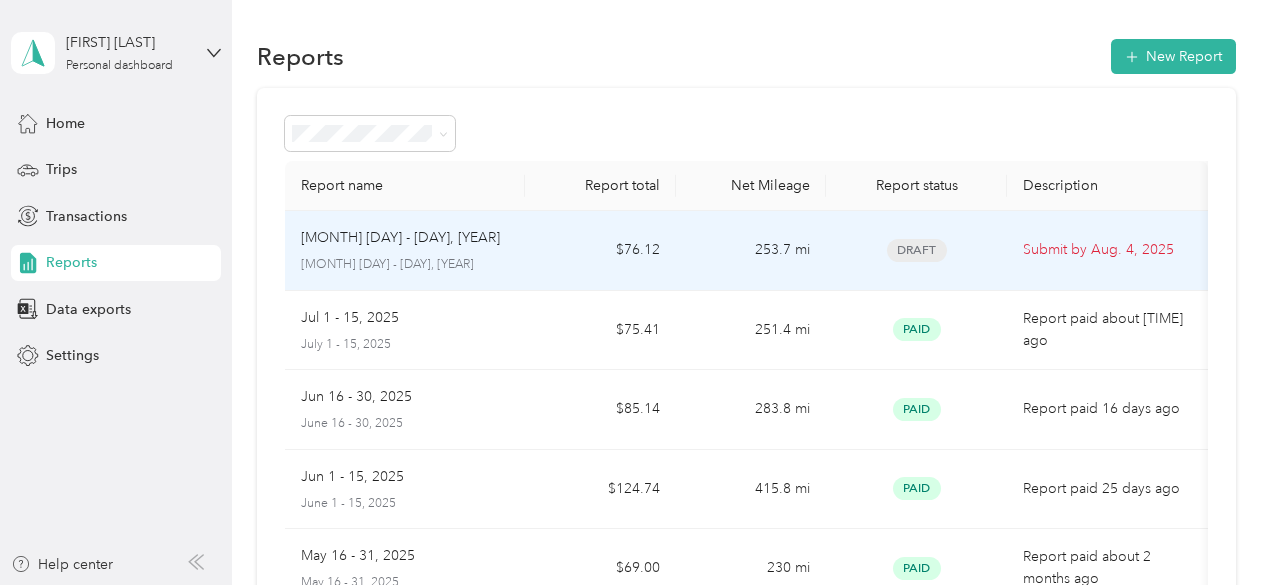 click on "[MONTH] [DAY] - [DAY], [YEAR]" at bounding box center (405, 265) 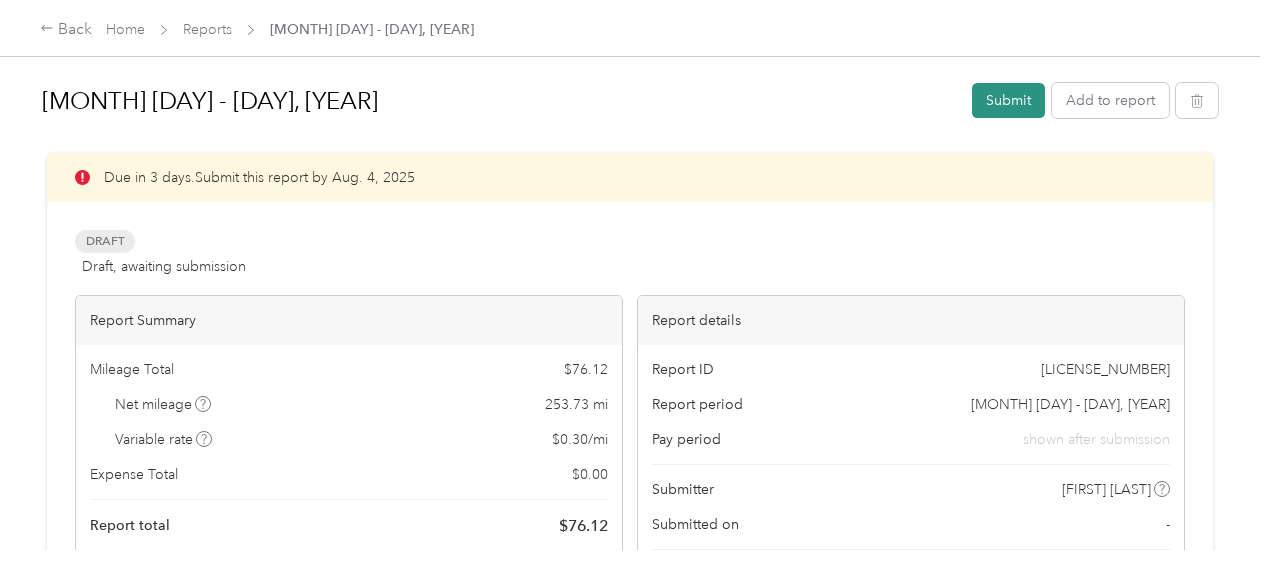 click on "Submit" at bounding box center [1008, 100] 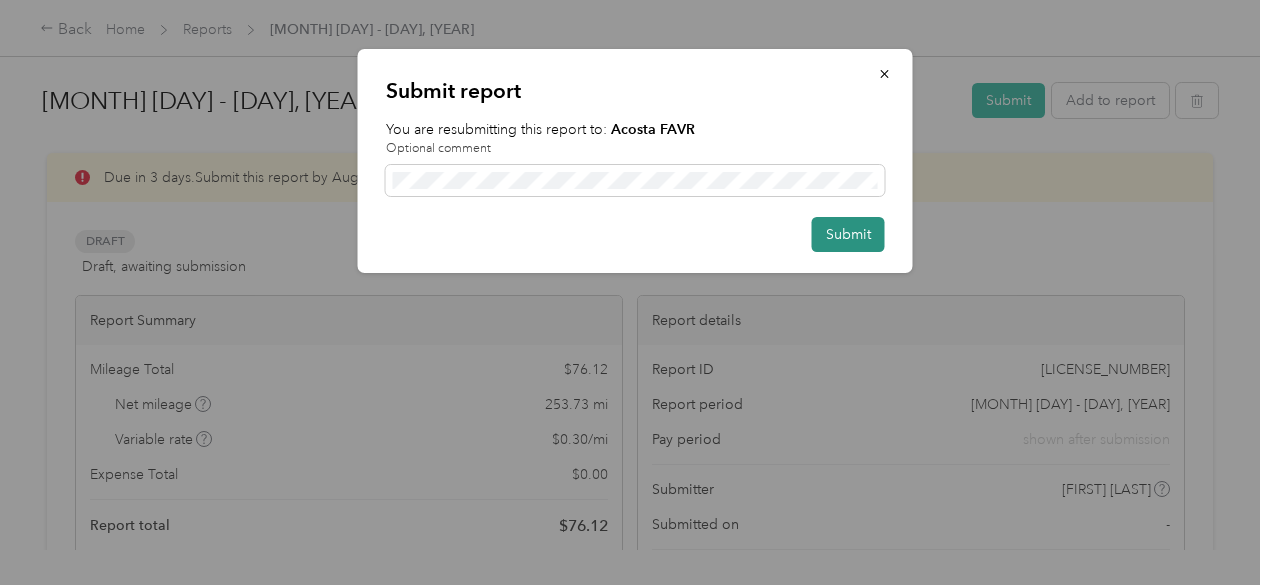 click on "Submit" at bounding box center [848, 234] 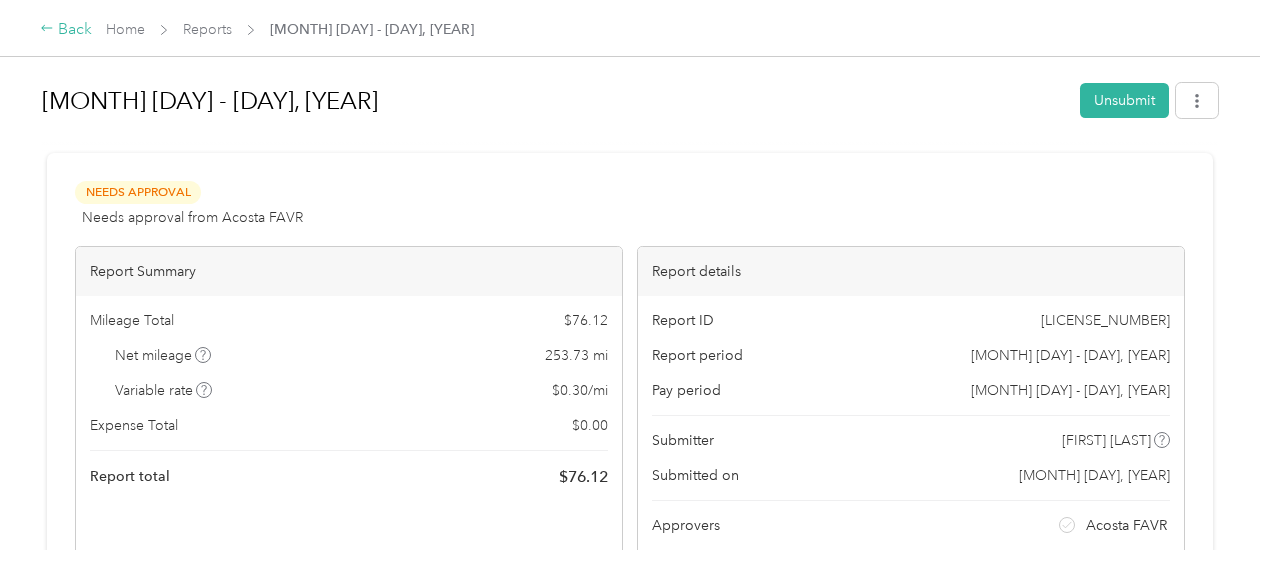 click on "Back" at bounding box center (66, 30) 